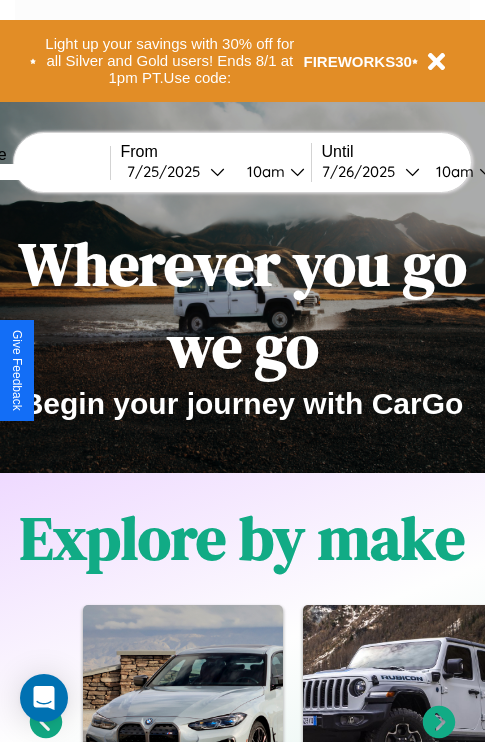 scroll, scrollTop: 308, scrollLeft: 0, axis: vertical 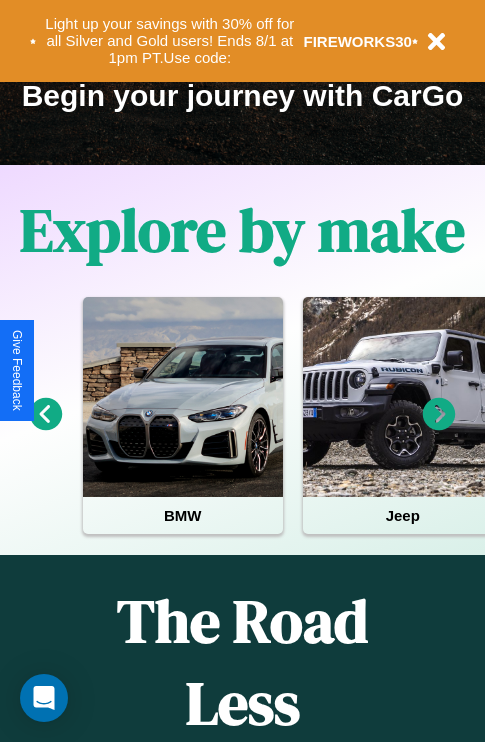 click 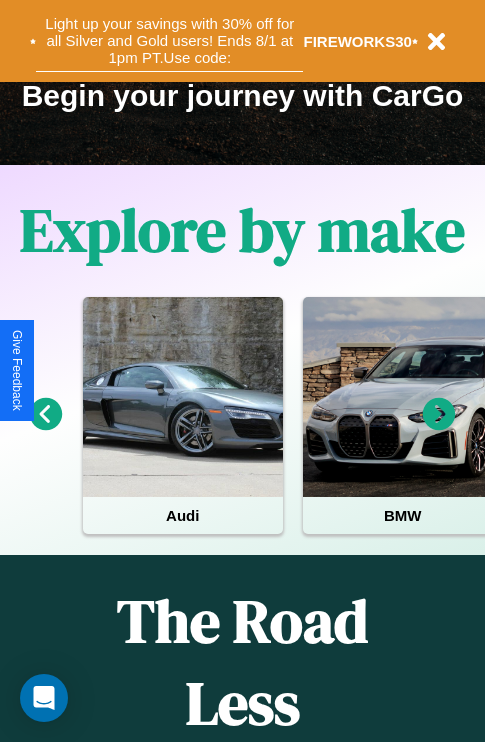 click on "Light up your savings with 30% off for all Silver and Gold users! Ends 8/1 at 1pm PT.  Use code:" at bounding box center [169, 41] 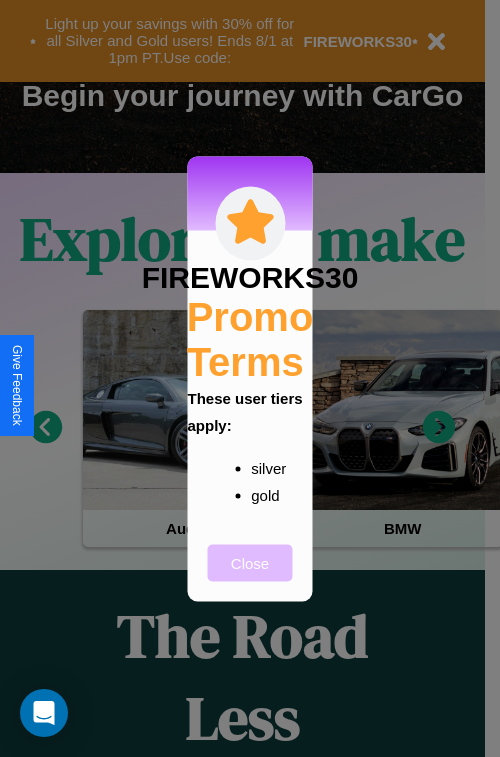 click on "Close" at bounding box center (250, 562) 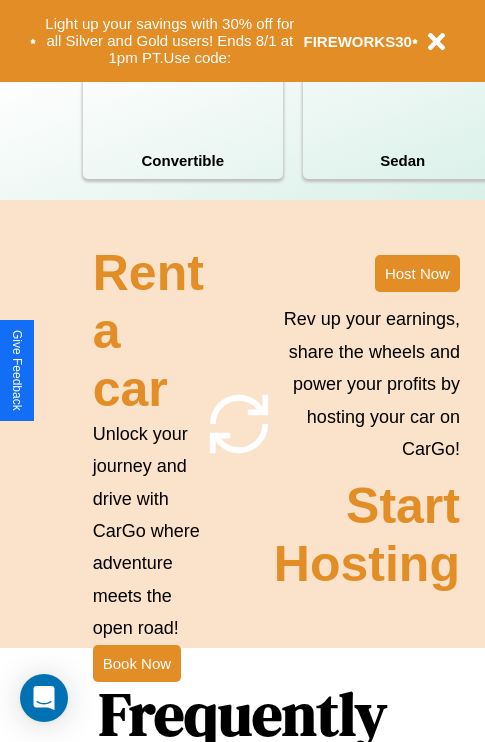 scroll, scrollTop: 1947, scrollLeft: 0, axis: vertical 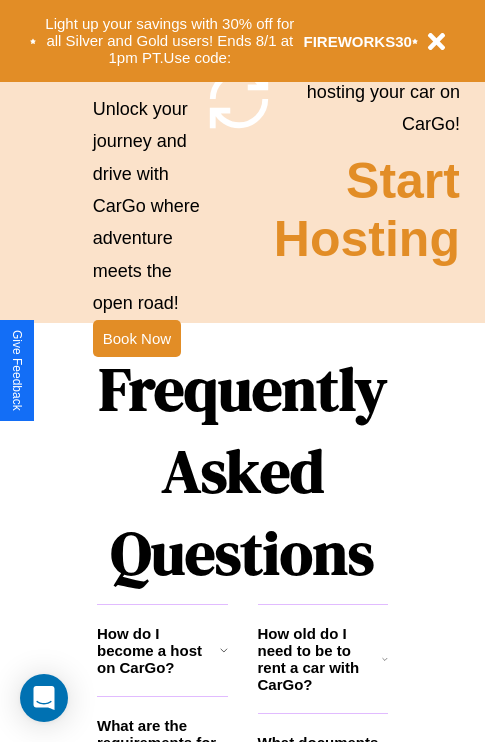 click on "Frequently Asked Questions" at bounding box center (242, 471) 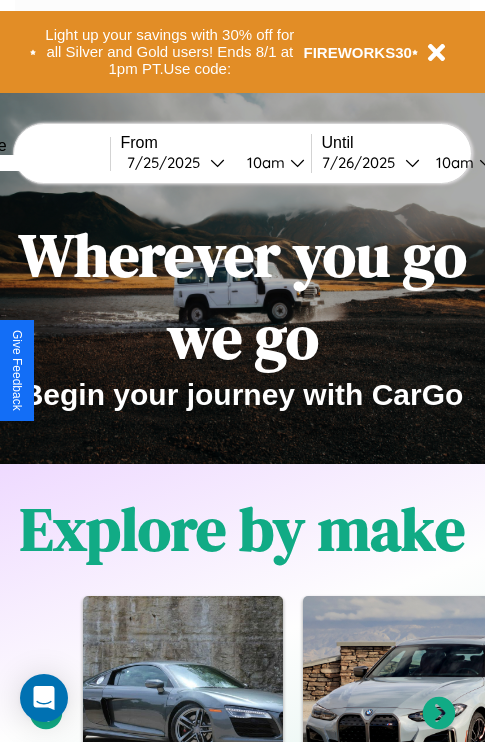 scroll, scrollTop: 0, scrollLeft: 0, axis: both 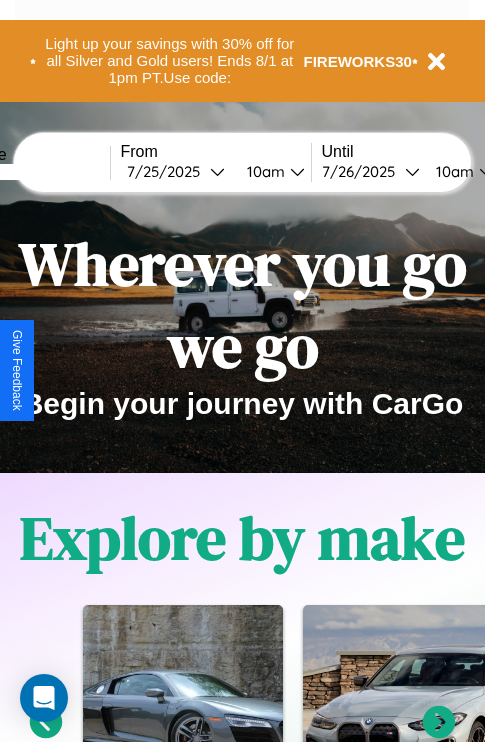 click at bounding box center (35, 172) 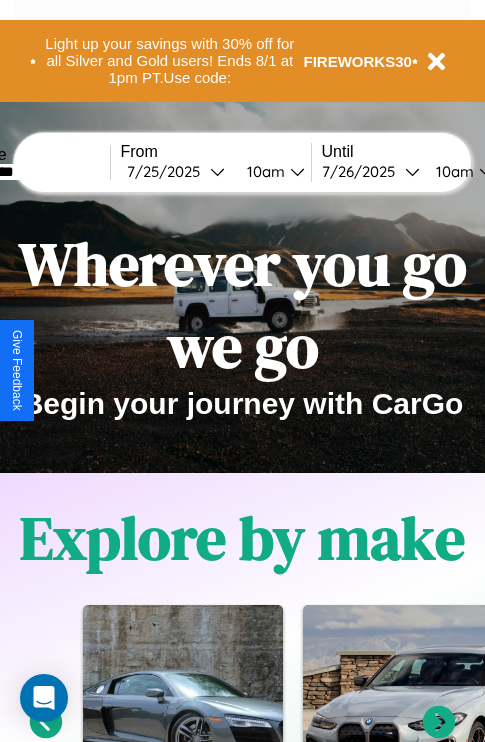type on "*********" 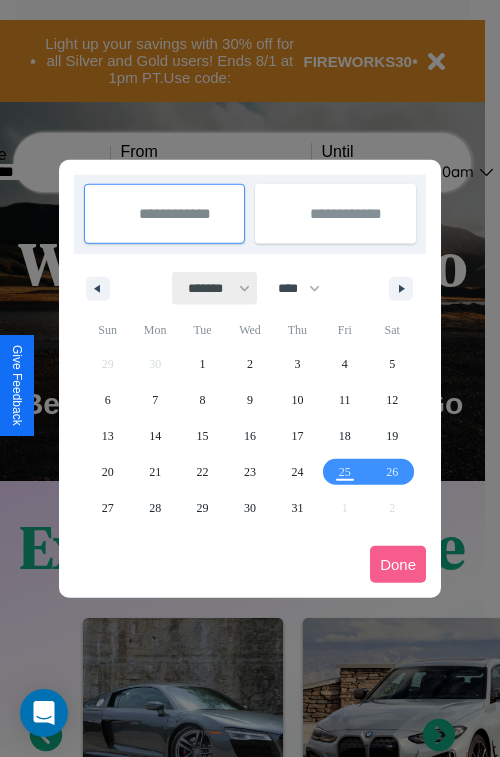 click on "******* ******** ***** ***** *** **** **** ****** ********* ******* ******** ********" at bounding box center [215, 288] 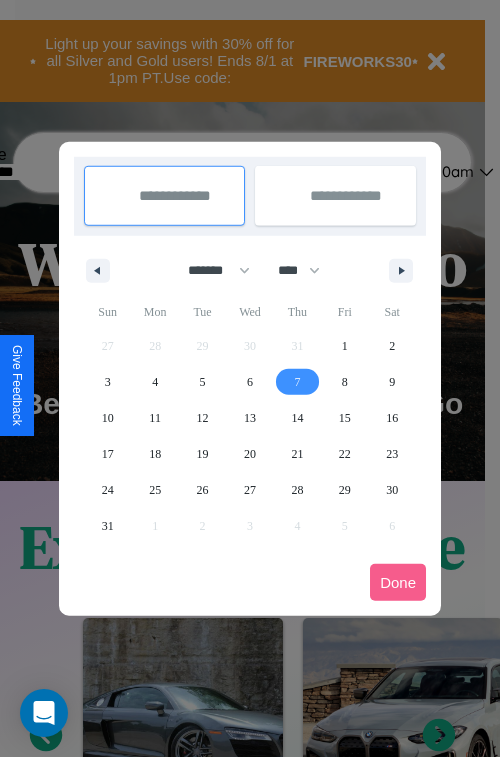 click on "7" at bounding box center [297, 382] 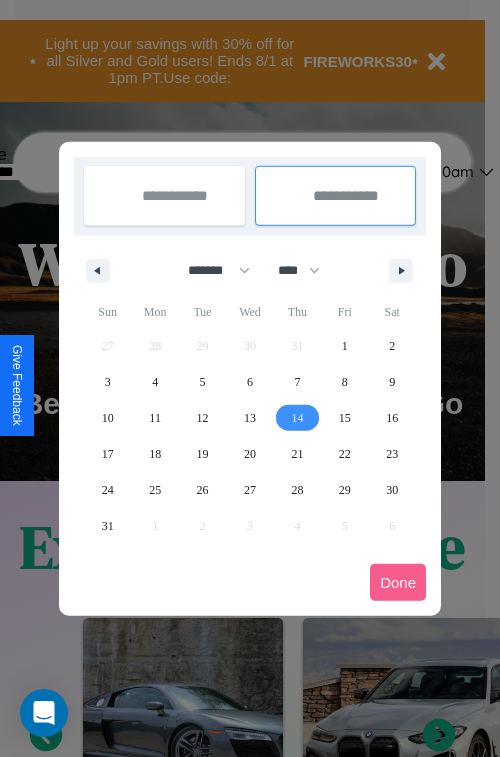 click on "14" at bounding box center (297, 418) 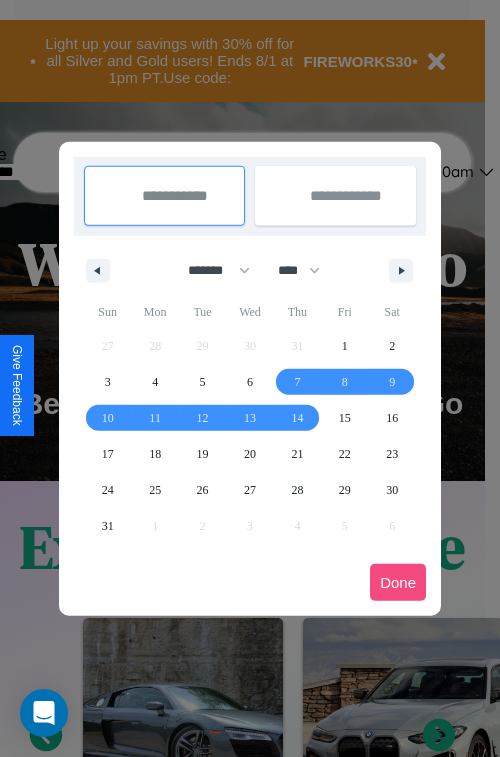 click on "Done" at bounding box center [398, 582] 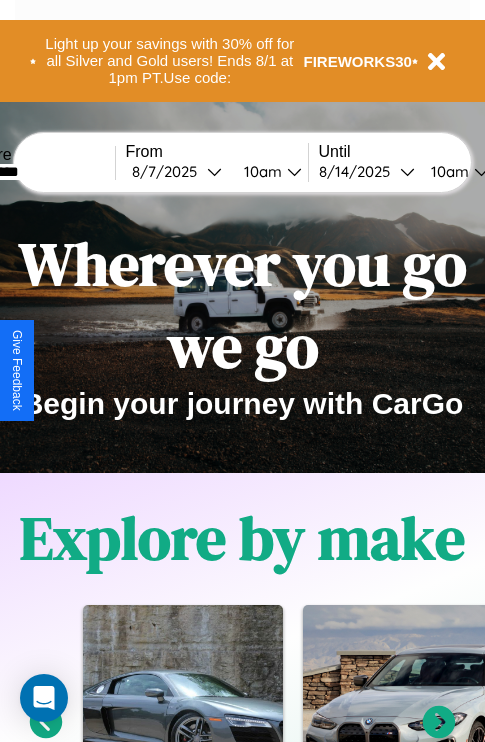 scroll, scrollTop: 0, scrollLeft: 71, axis: horizontal 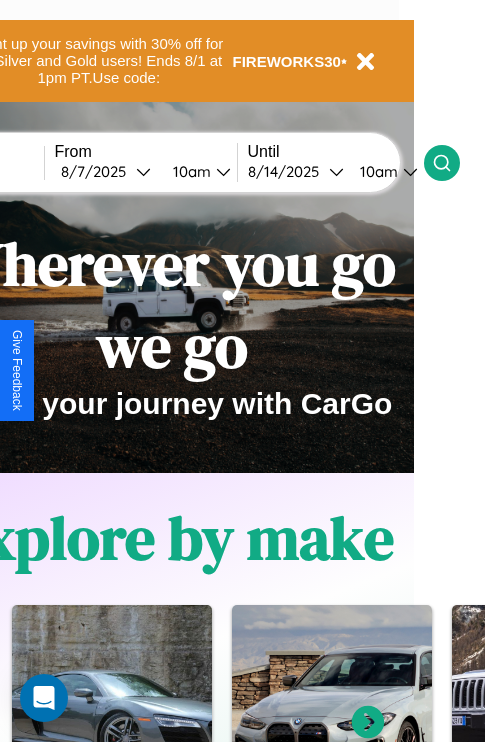 click 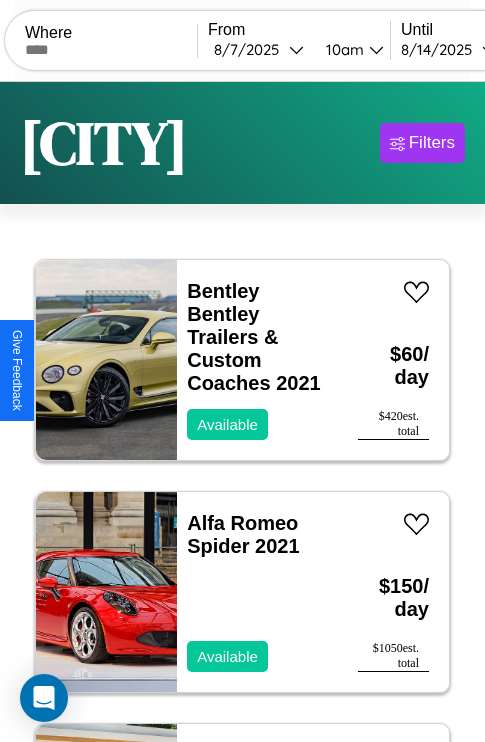 scroll, scrollTop: 66, scrollLeft: 0, axis: vertical 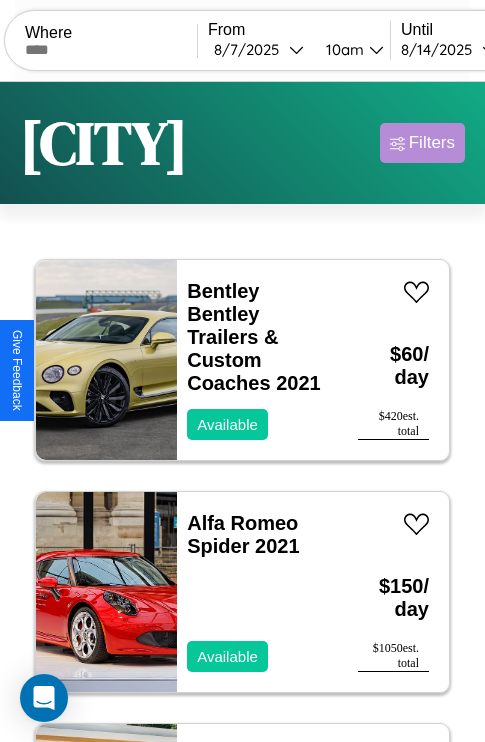 click on "Filters" at bounding box center [432, 143] 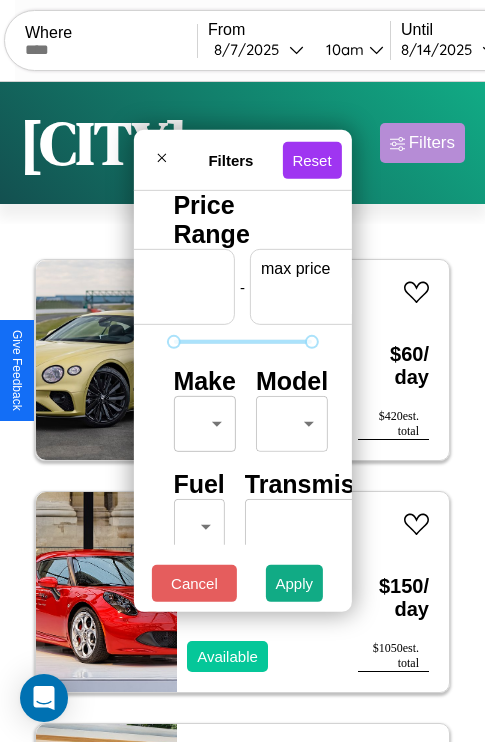 scroll, scrollTop: 0, scrollLeft: 124, axis: horizontal 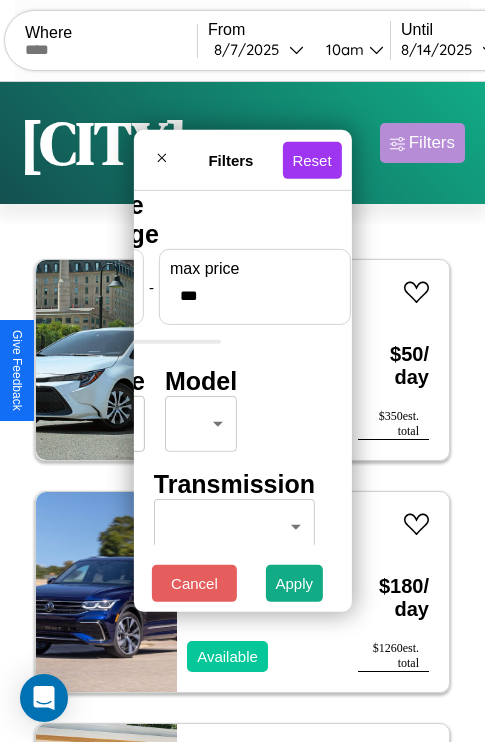 type on "***" 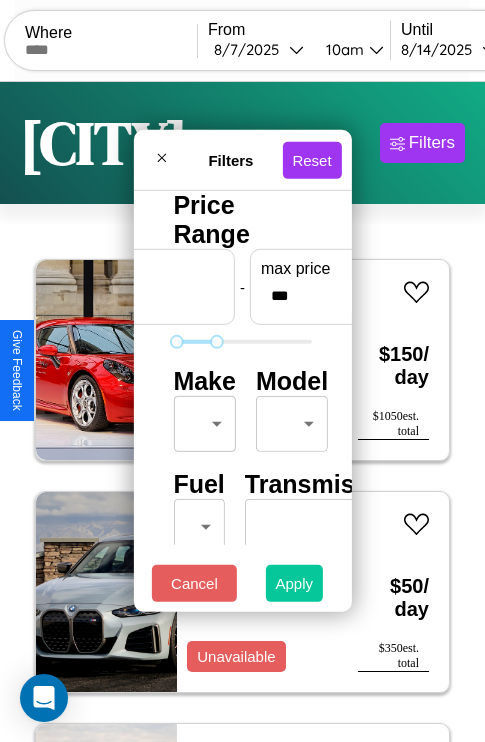 type on "**" 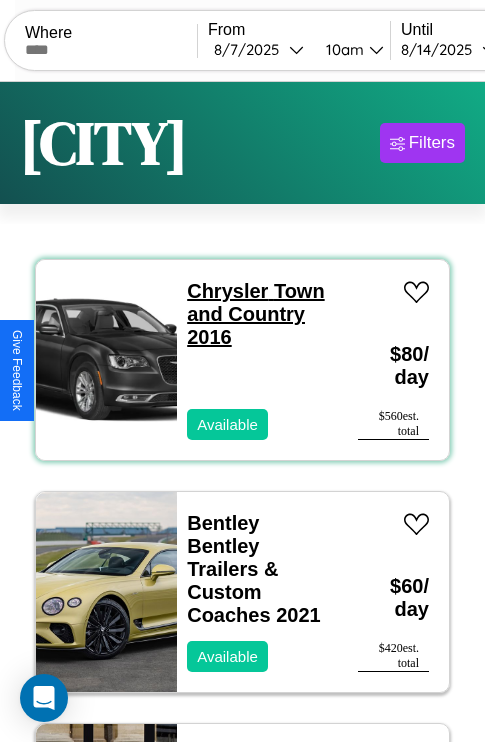 click on "Chrysler   Town and Country   2016" at bounding box center (255, 314) 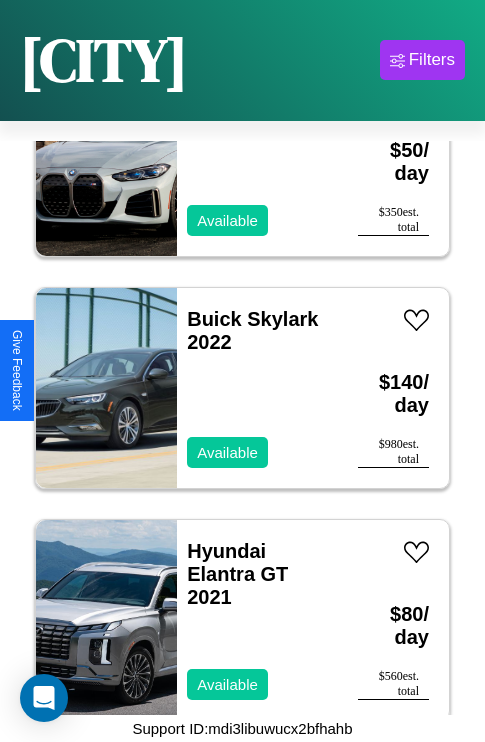 scroll, scrollTop: 1078, scrollLeft: 0, axis: vertical 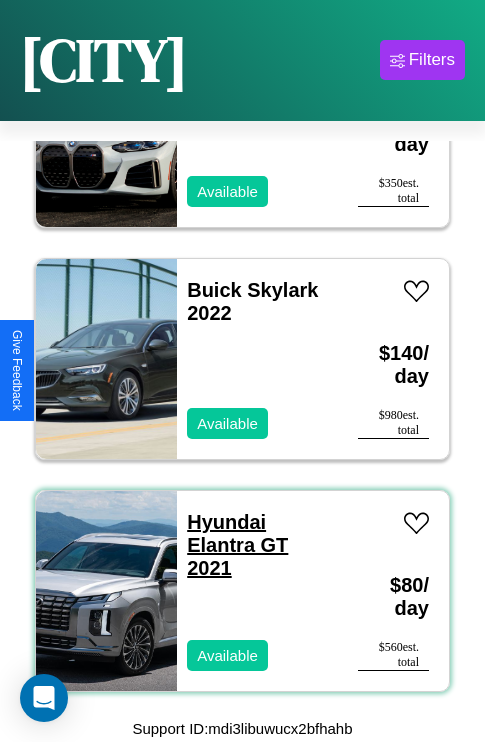 click on "Hyundai   Elantra GT   2021" at bounding box center [237, 545] 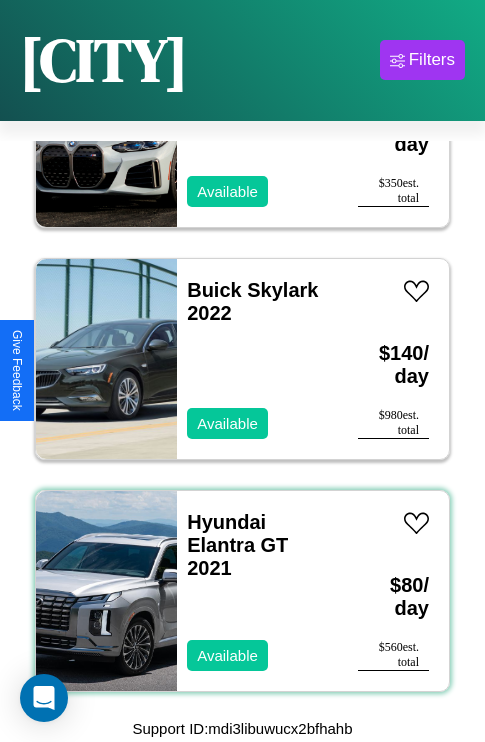 click on "Hyundai   Elantra GT   2021 Available" at bounding box center [257, 591] 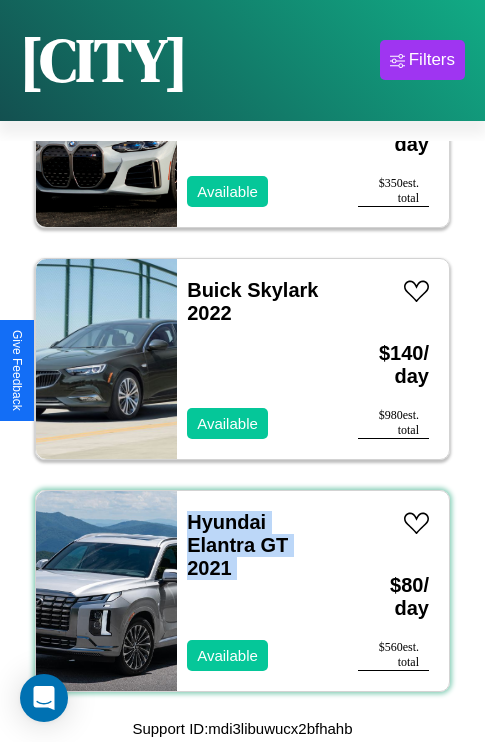 click on "Hyundai   Elantra GT   2021 Available" at bounding box center (257, 591) 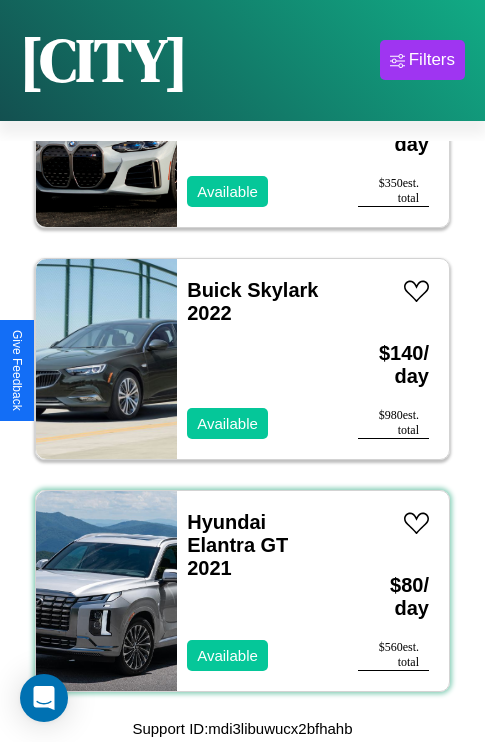 click on "Hyundai   Elantra GT   2021 Available" at bounding box center (257, 591) 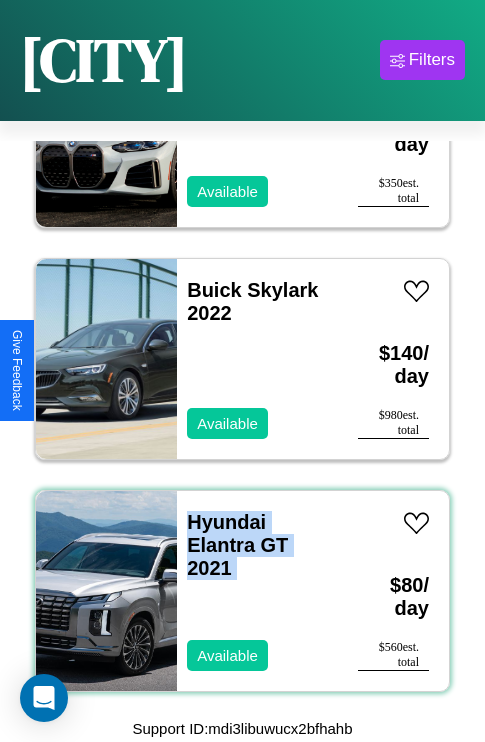 click on "Hyundai   Elantra GT   2021 Available" at bounding box center [257, 591] 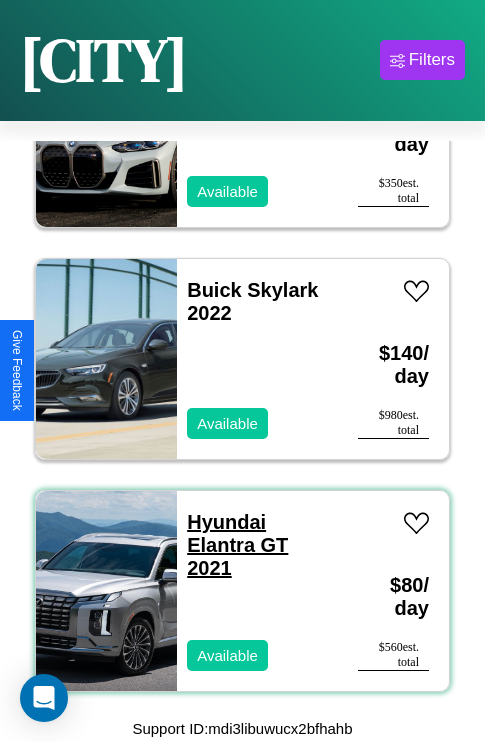 click on "Hyundai   Elantra GT   2021" at bounding box center [237, 545] 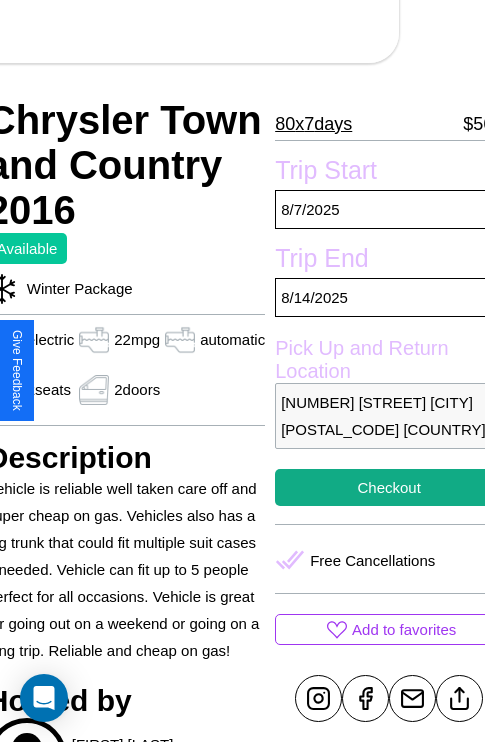 scroll, scrollTop: 427, scrollLeft: 96, axis: both 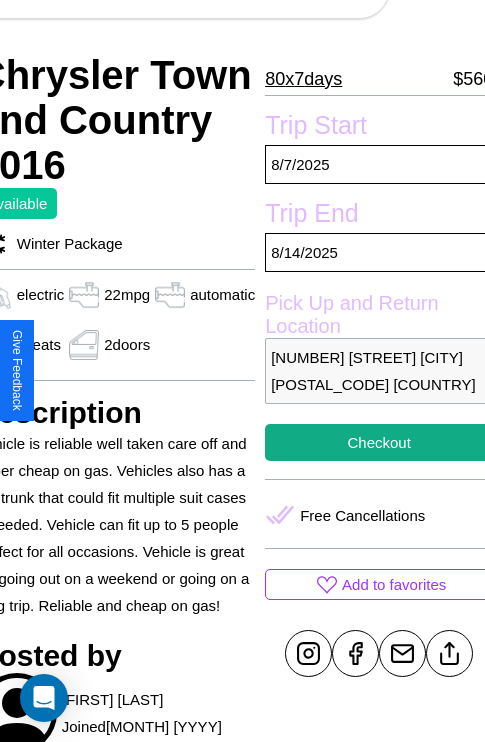 click on "3386 Pine Street  Stockholm  67496 Sweden" at bounding box center [379, 371] 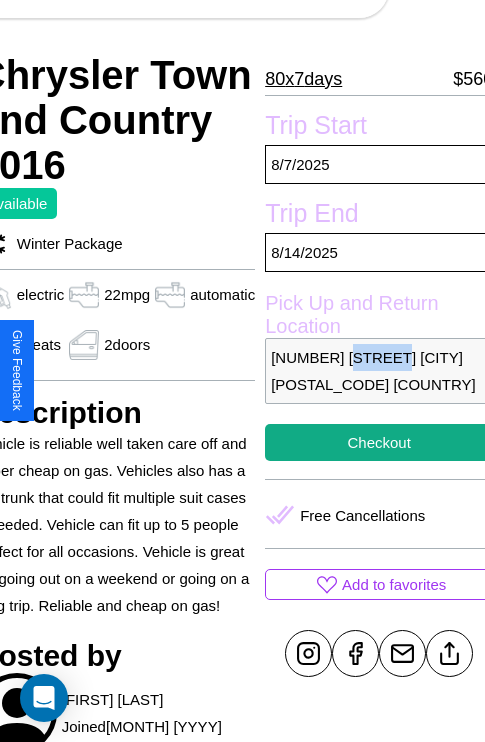 click on "3386 Pine Street  Stockholm  67496 Sweden" at bounding box center [379, 371] 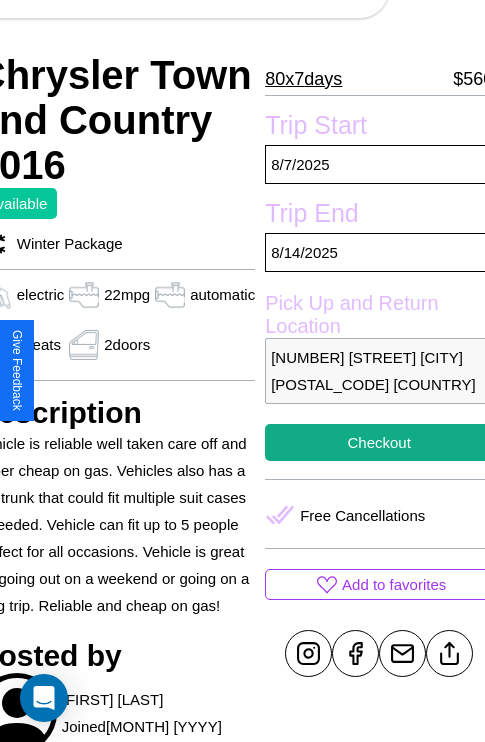 click on "3386 Pine Street  Stockholm  67496 Sweden" at bounding box center [379, 371] 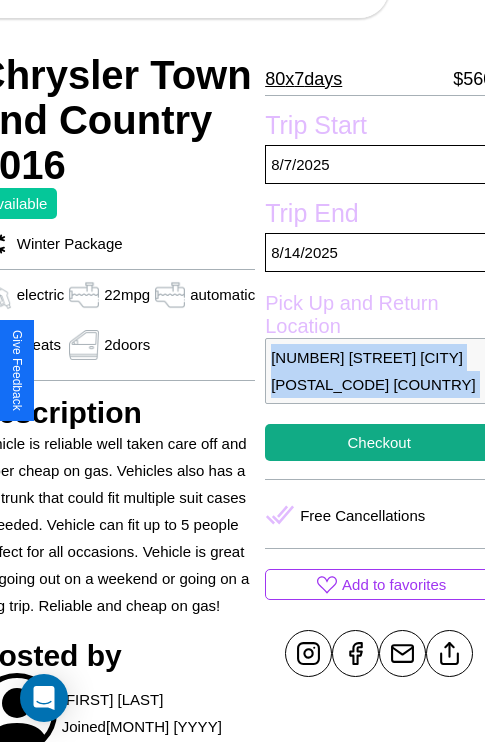 click on "3386 Pine Street  Stockholm  67496 Sweden" at bounding box center [379, 371] 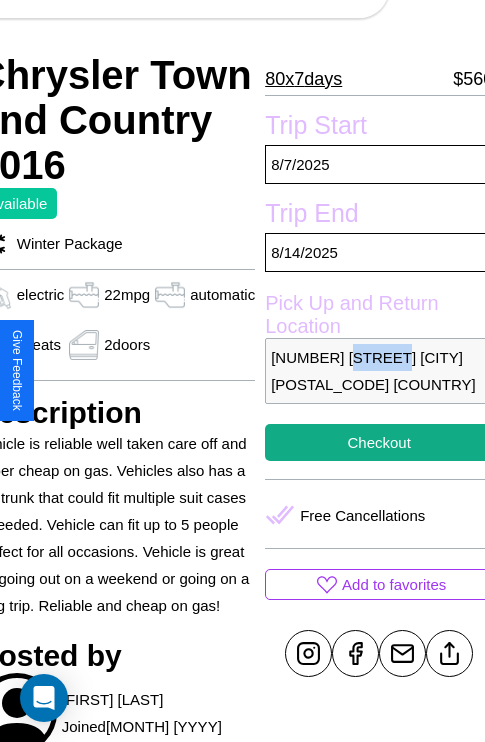 click on "3386 Pine Street  Stockholm  67496 Sweden" at bounding box center (379, 371) 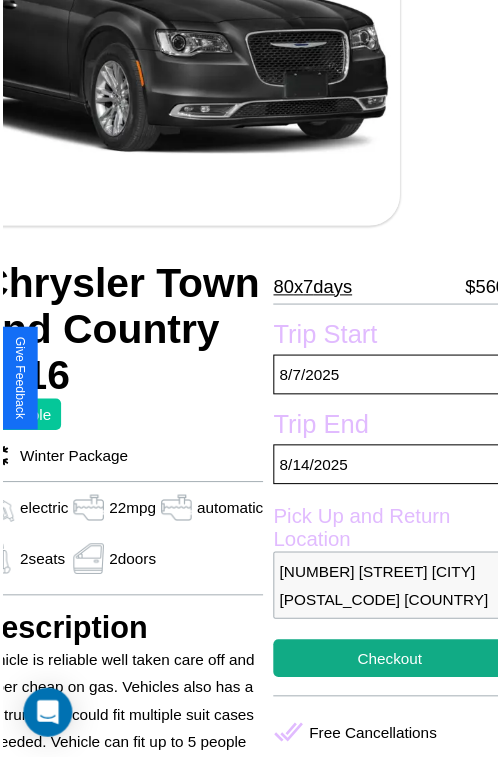 scroll, scrollTop: 221, scrollLeft: 96, axis: both 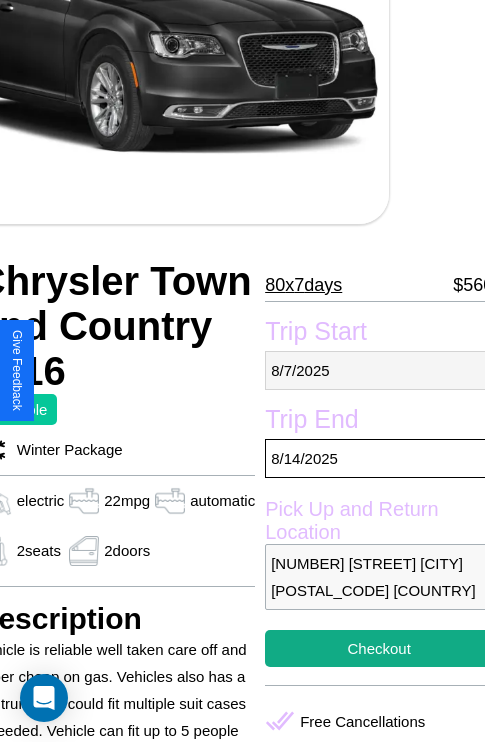 click on "8 / 7 / 2025" at bounding box center [379, 370] 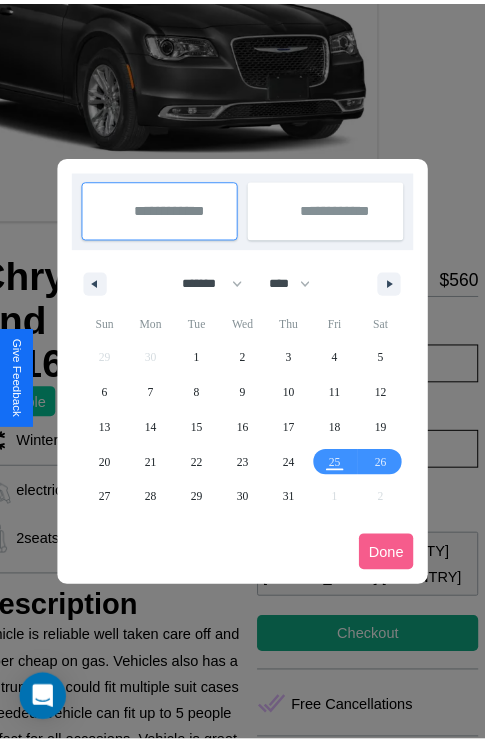scroll, scrollTop: 0, scrollLeft: 96, axis: horizontal 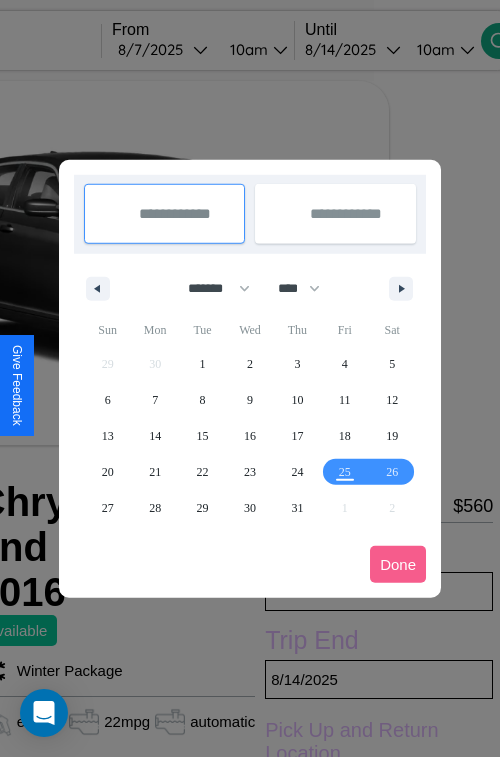 click at bounding box center (250, 378) 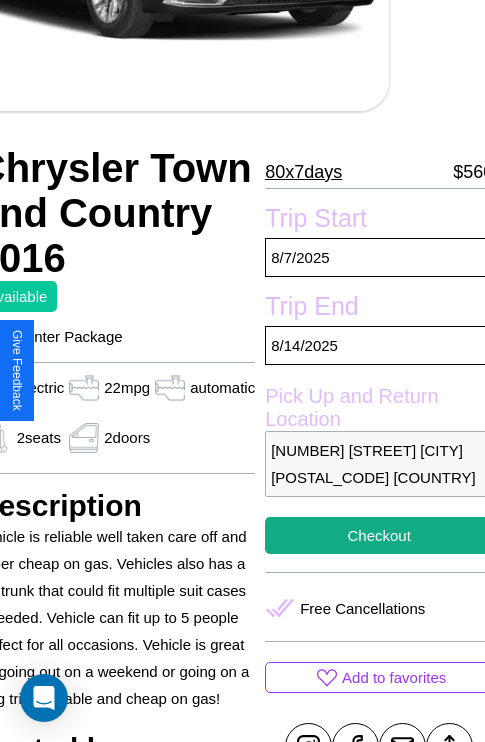 scroll, scrollTop: 427, scrollLeft: 96, axis: both 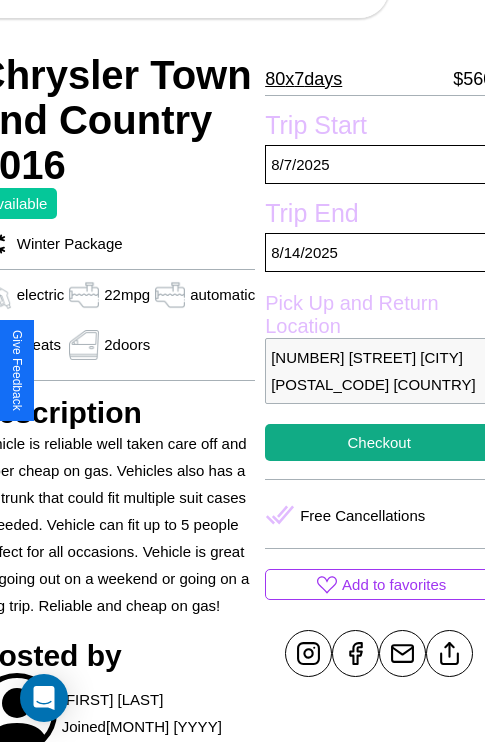 click on "3386 Pine Street  Stockholm  67496 Sweden" at bounding box center [379, 371] 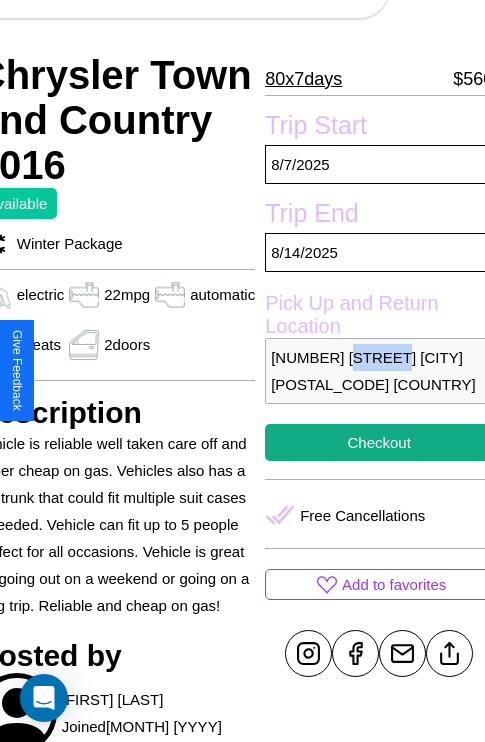 click on "3386 Pine Street  Stockholm  67496 Sweden" at bounding box center (379, 371) 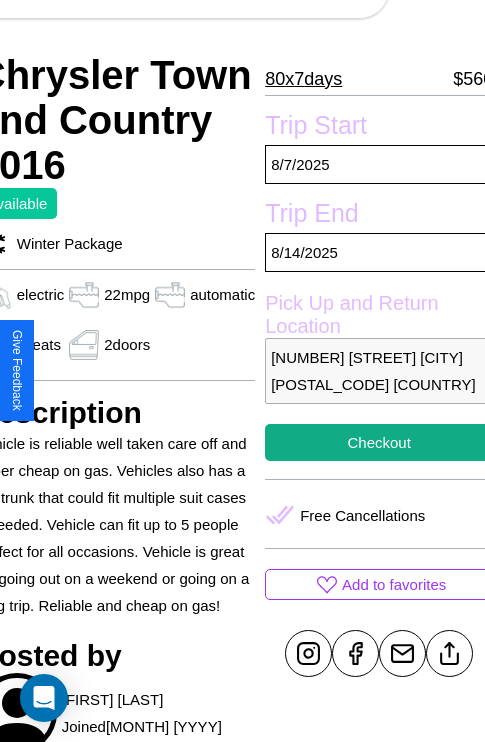 click on "3386 Pine Street  Stockholm  67496 Sweden" at bounding box center (379, 371) 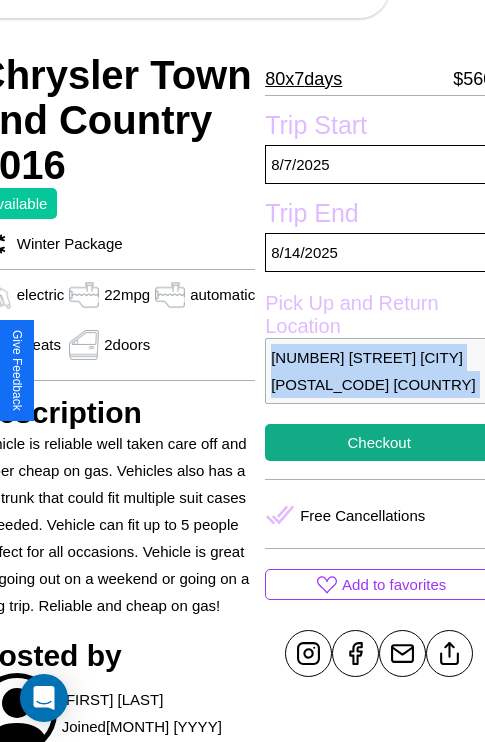 click on "3386 Pine Street  Stockholm  67496 Sweden" at bounding box center [379, 371] 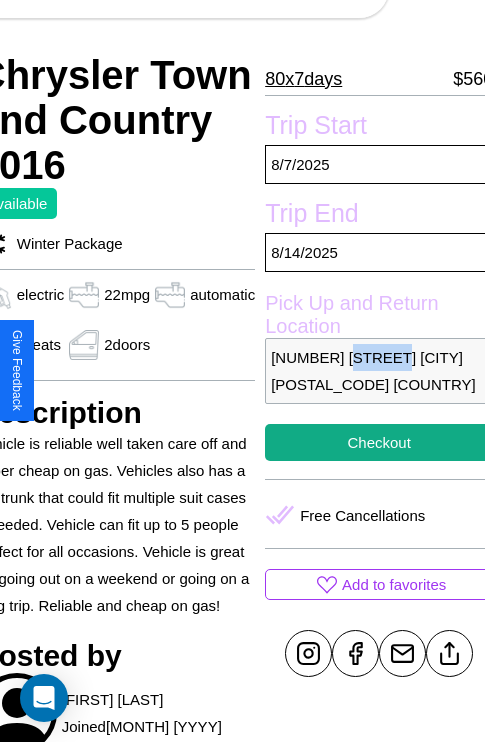 click on "3386 Pine Street  Stockholm  67496 Sweden" at bounding box center (379, 371) 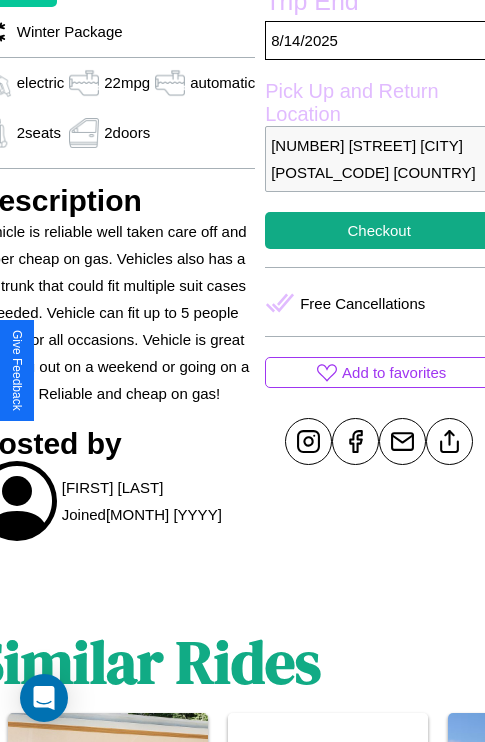 scroll, scrollTop: 710, scrollLeft: 96, axis: both 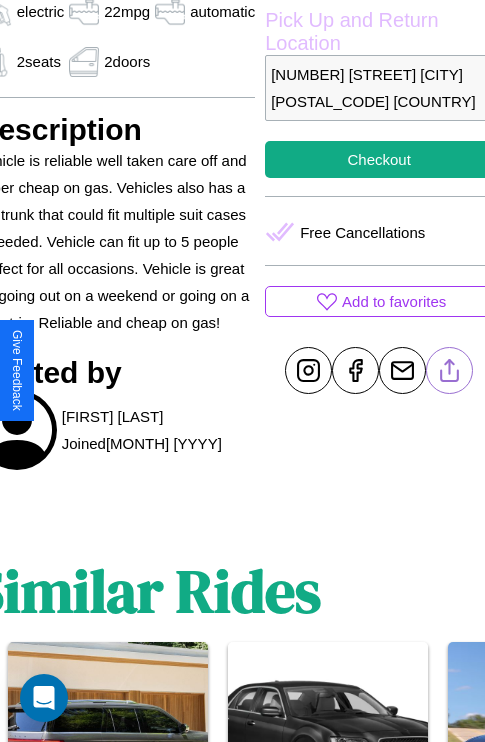 click 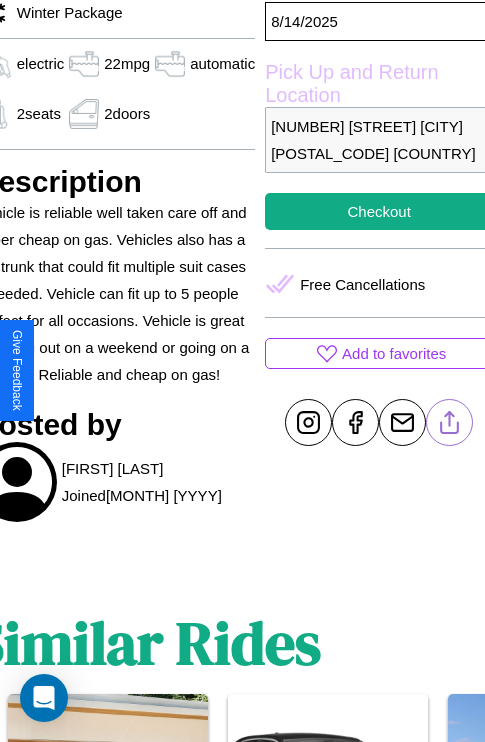 scroll, scrollTop: 499, scrollLeft: 96, axis: both 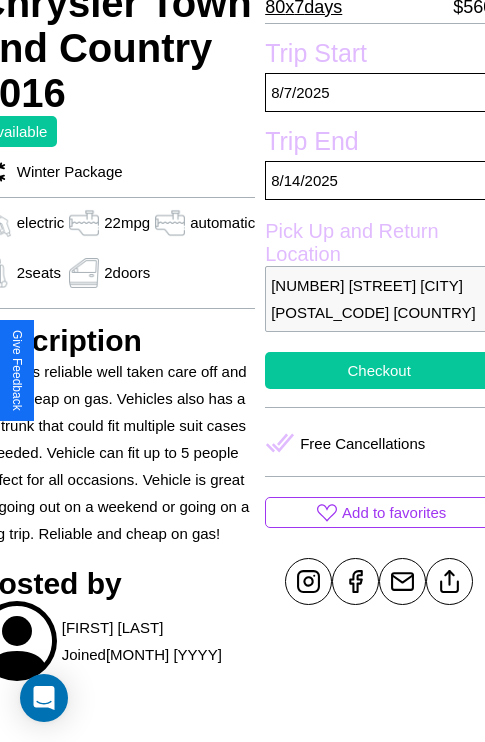 click on "Checkout" at bounding box center [379, 370] 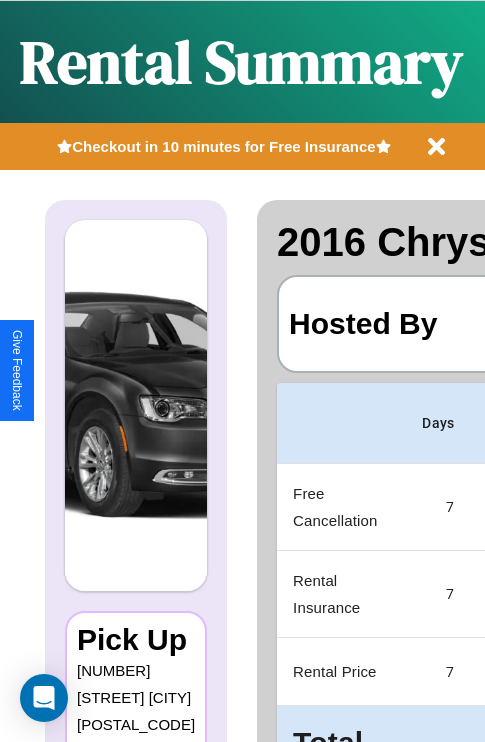 scroll, scrollTop: 0, scrollLeft: 378, axis: horizontal 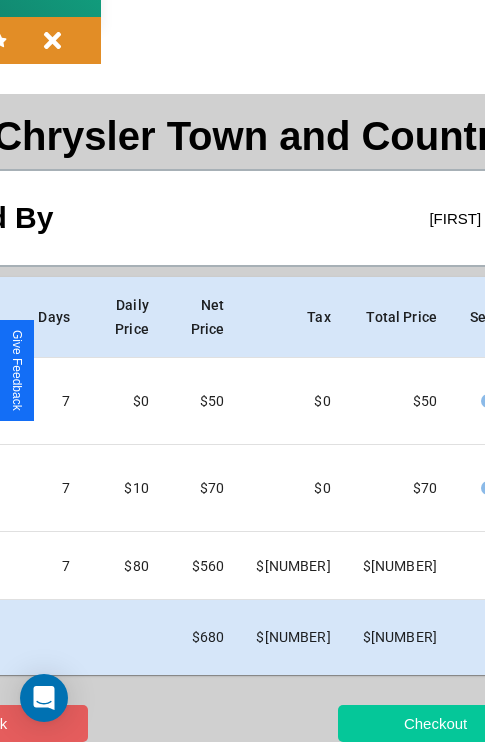 click on "Checkout" at bounding box center (435, 723) 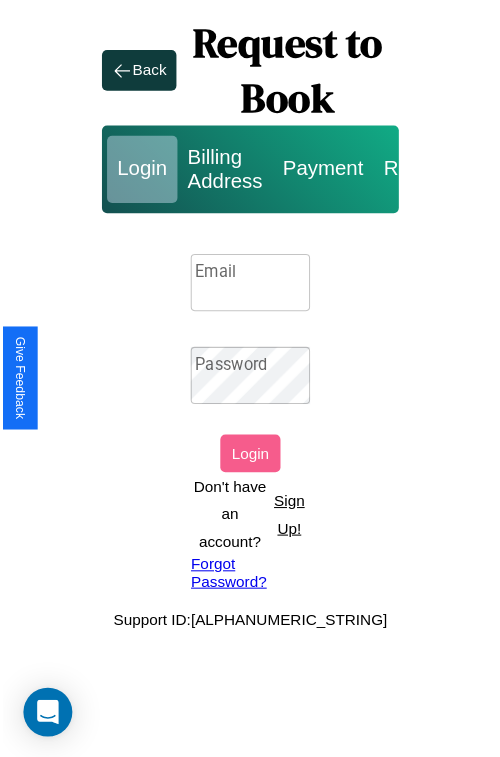 scroll, scrollTop: 0, scrollLeft: 0, axis: both 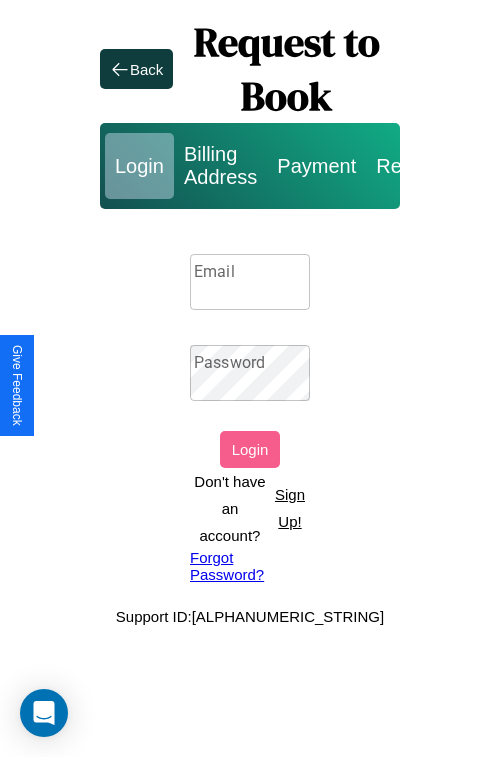 click on "Sign Up!" at bounding box center [290, 508] 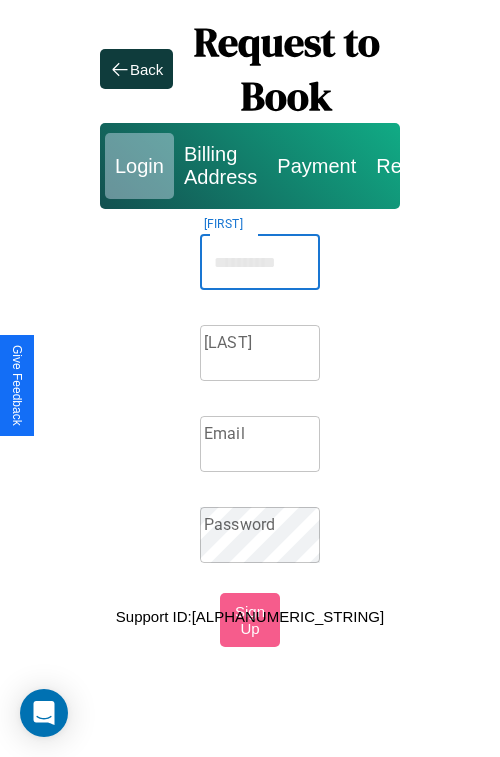 click on "Firstname" at bounding box center [260, 262] 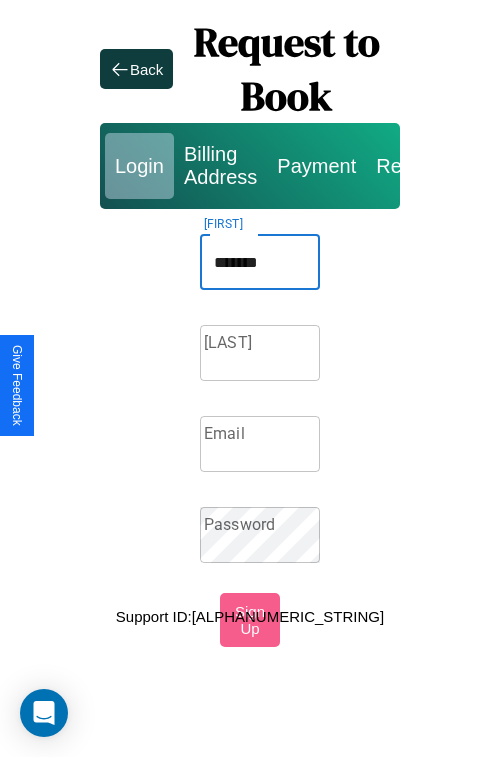 type on "*******" 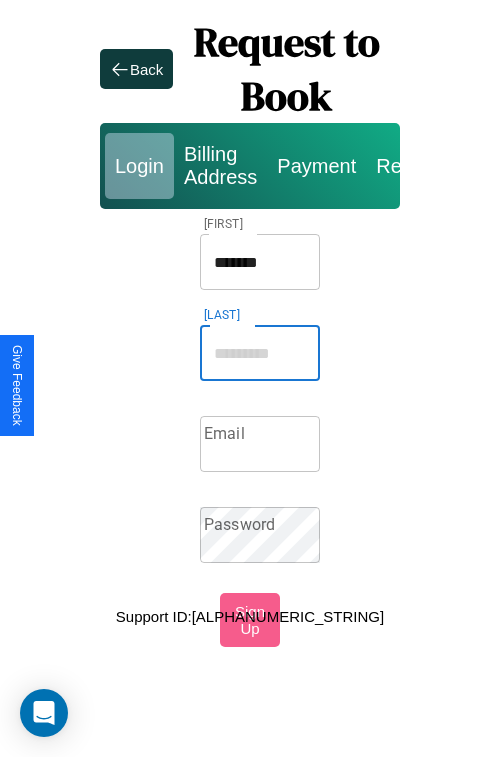 click on "Lastname" at bounding box center (260, 353) 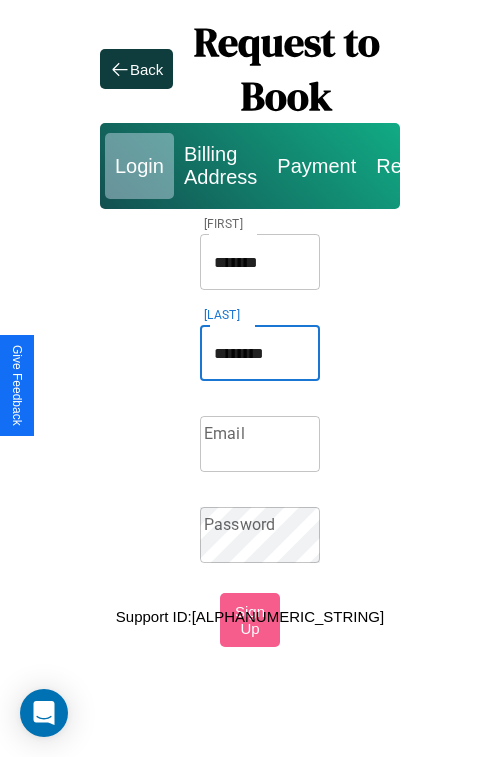 type on "********" 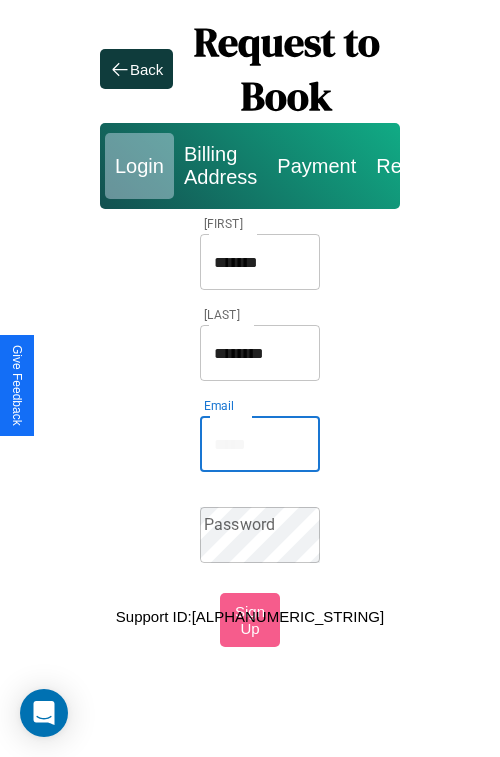 click on "Email" at bounding box center (260, 444) 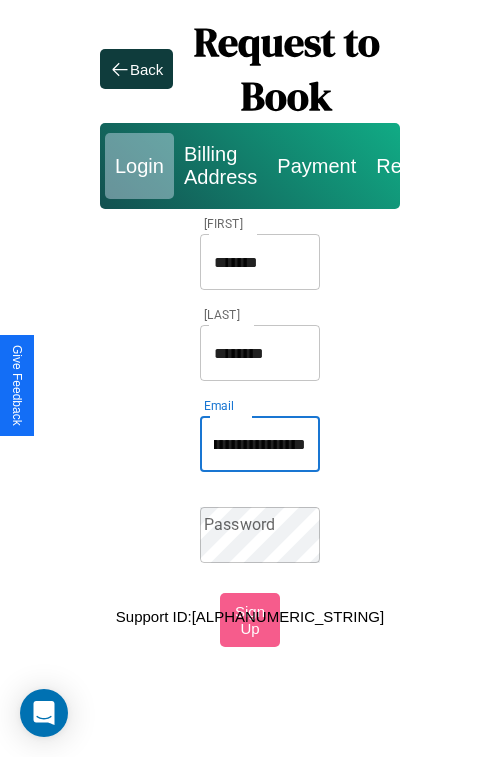 scroll, scrollTop: 0, scrollLeft: 142, axis: horizontal 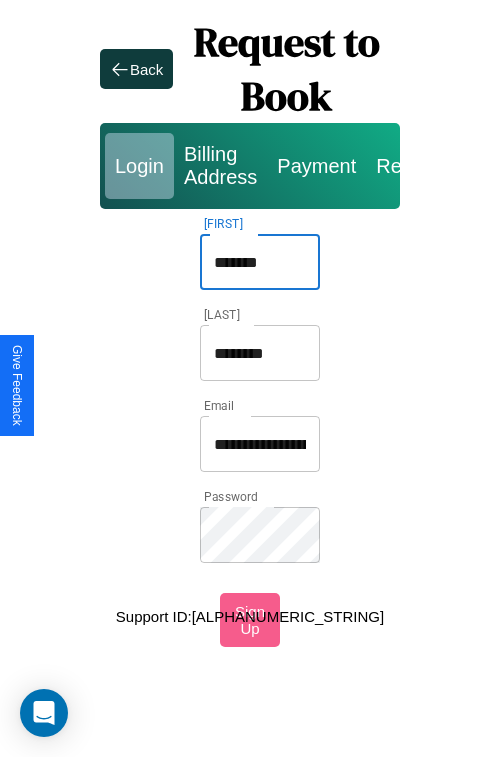 click on "*******" at bounding box center [260, 262] 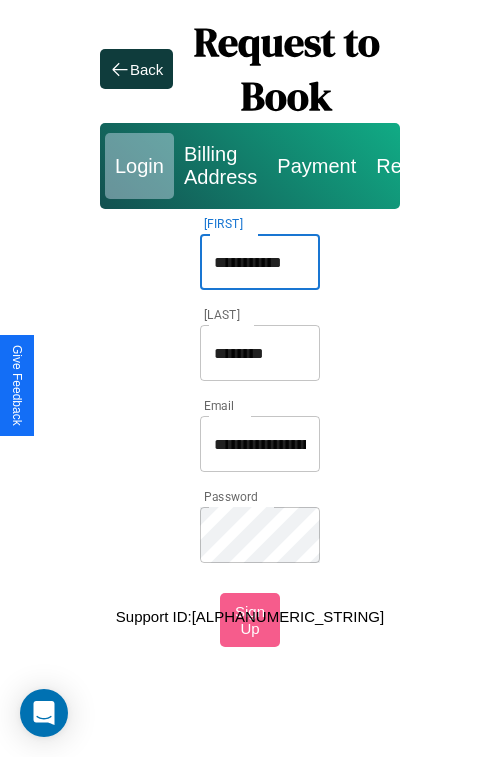 type on "**********" 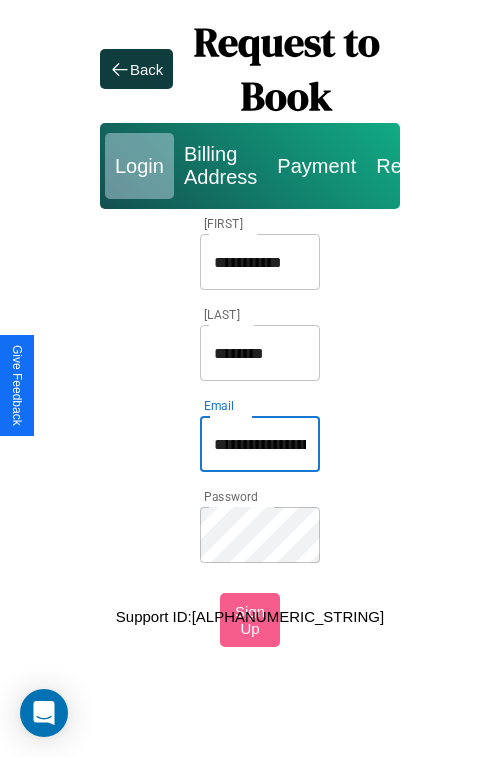click on "**********" at bounding box center [260, 444] 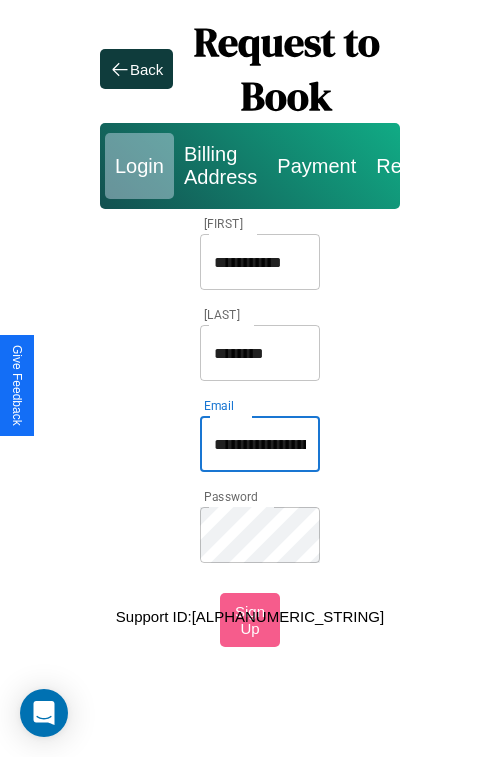 type on "**********" 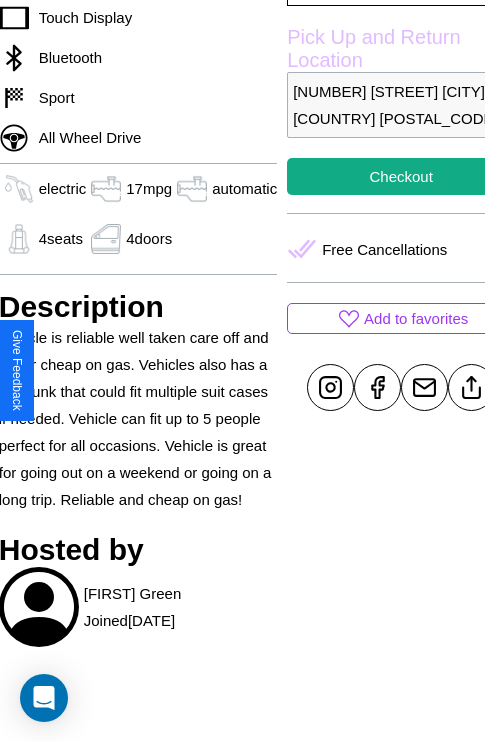 scroll, scrollTop: 672, scrollLeft: 76, axis: both 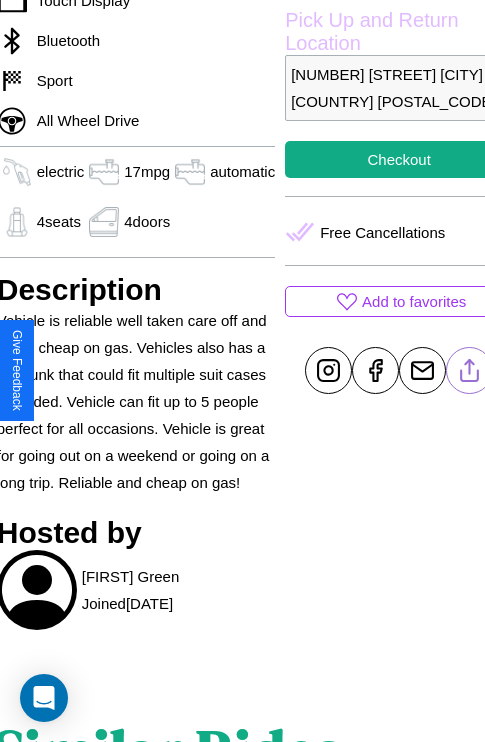 click 